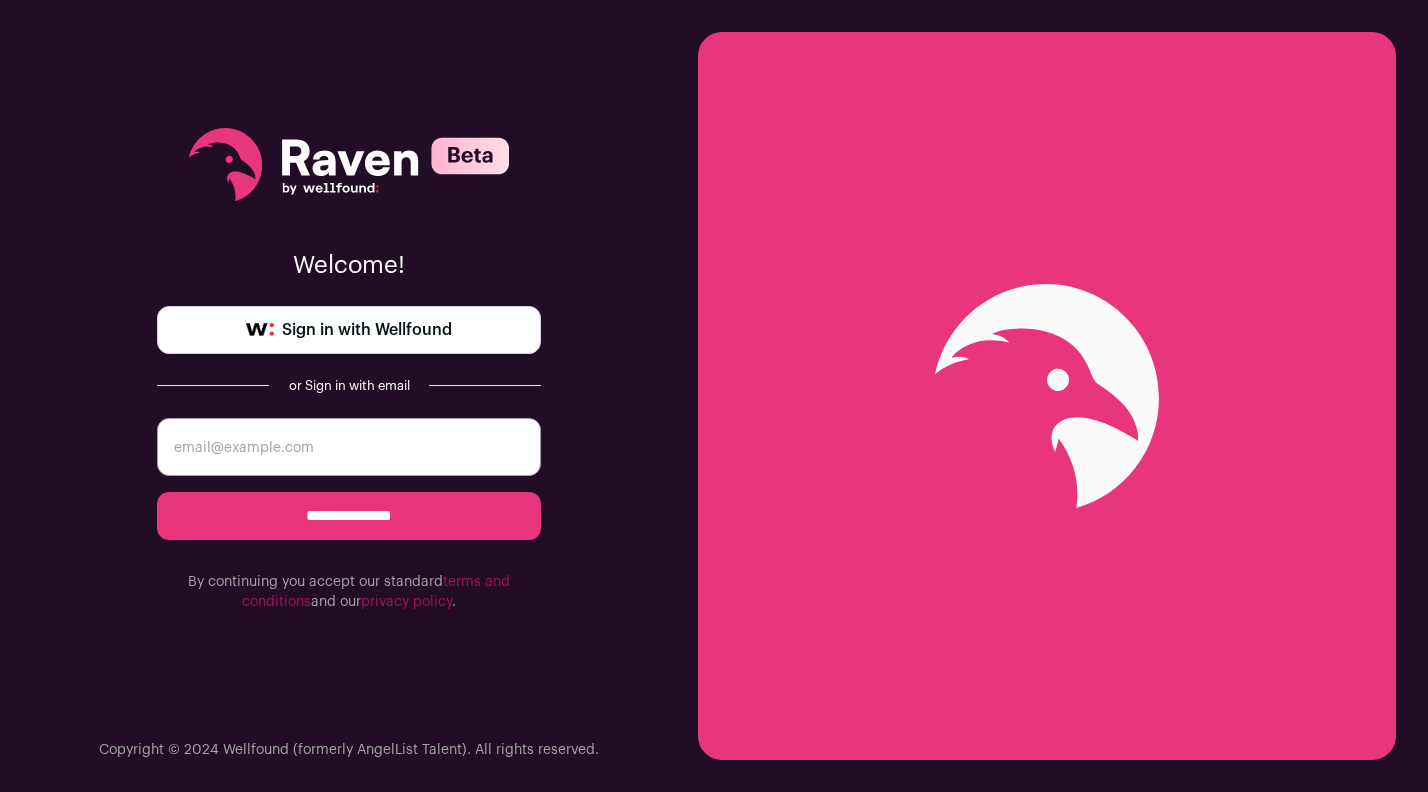 scroll, scrollTop: 0, scrollLeft: 0, axis: both 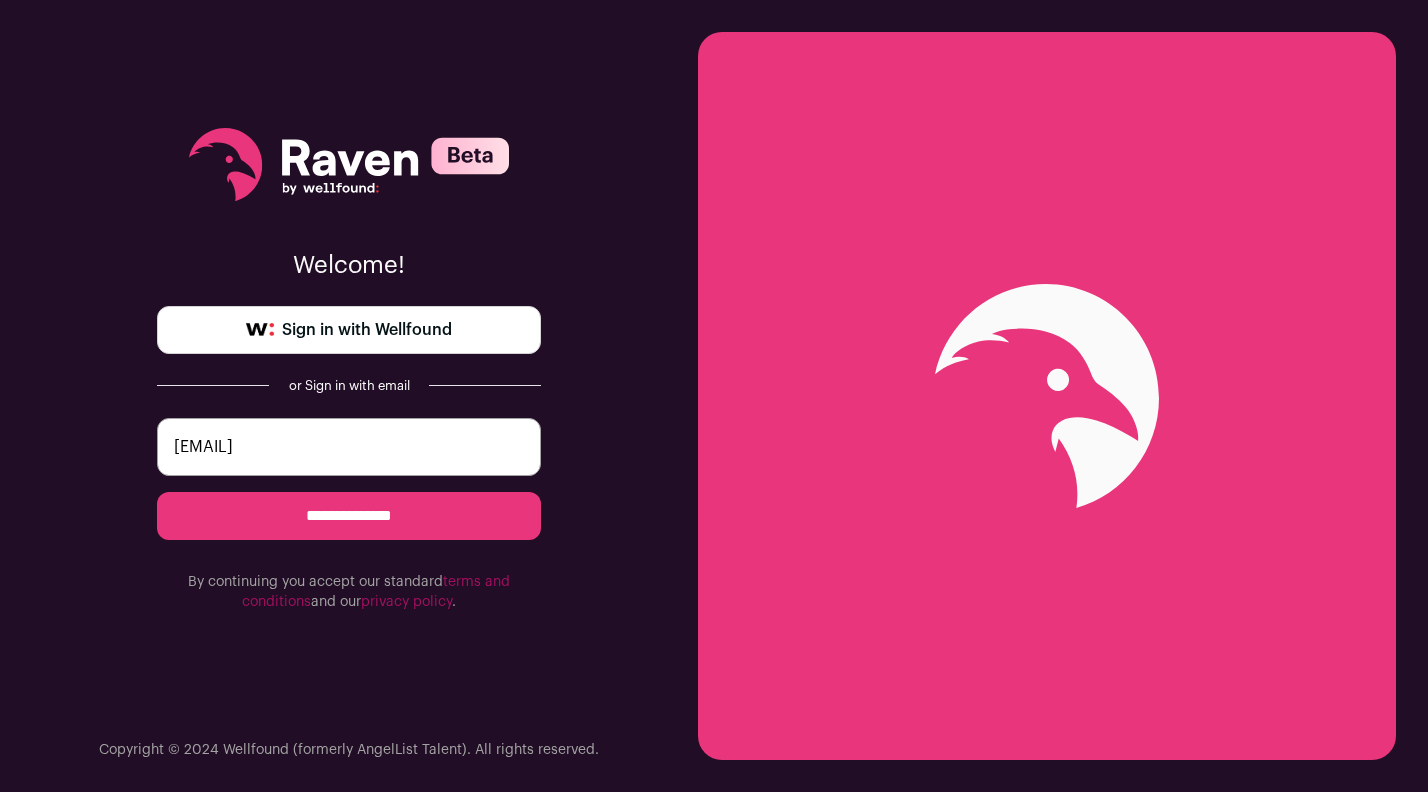 click on "**********" at bounding box center [349, 516] 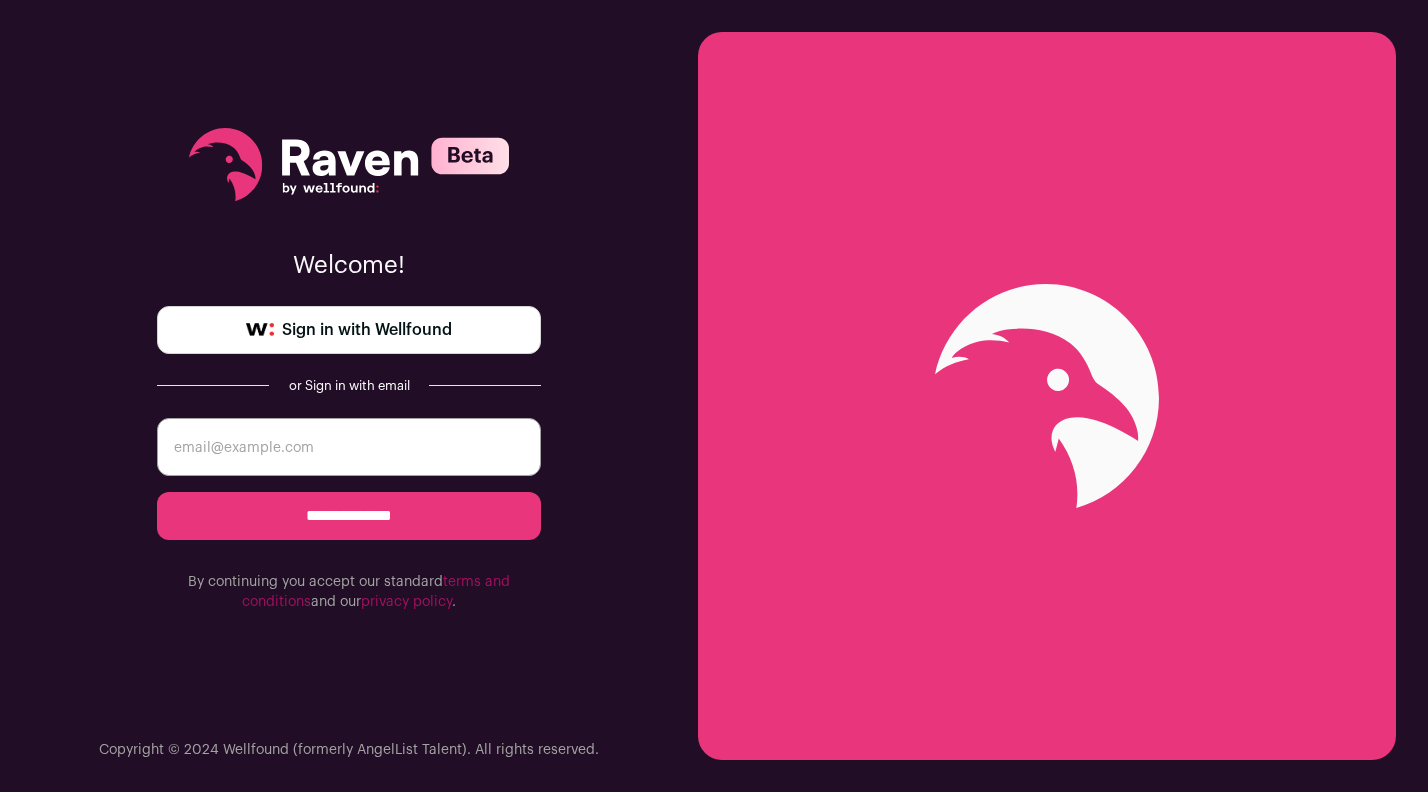scroll, scrollTop: 0, scrollLeft: 0, axis: both 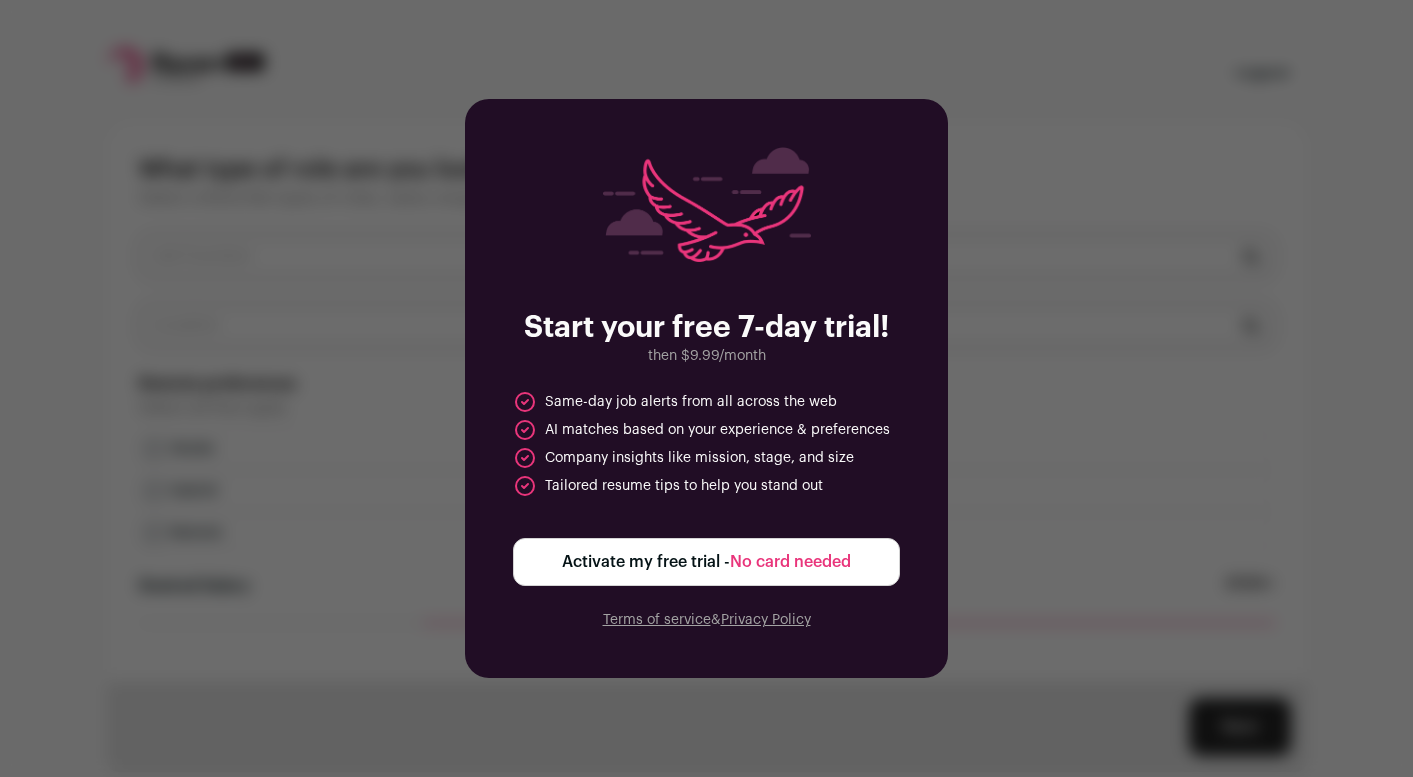 click on "Activate my free trial -
No card needed" at bounding box center (706, 562) 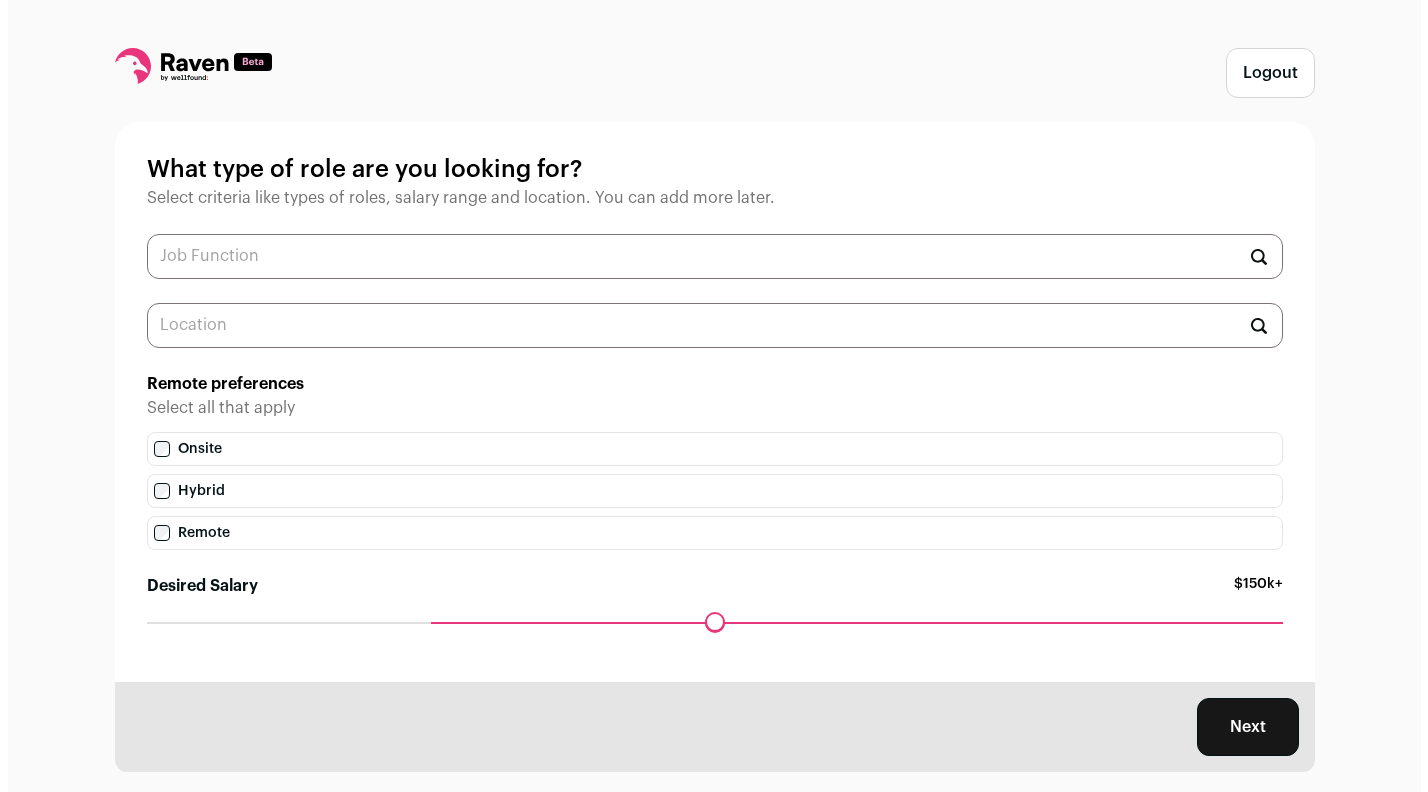 scroll, scrollTop: 0, scrollLeft: 0, axis: both 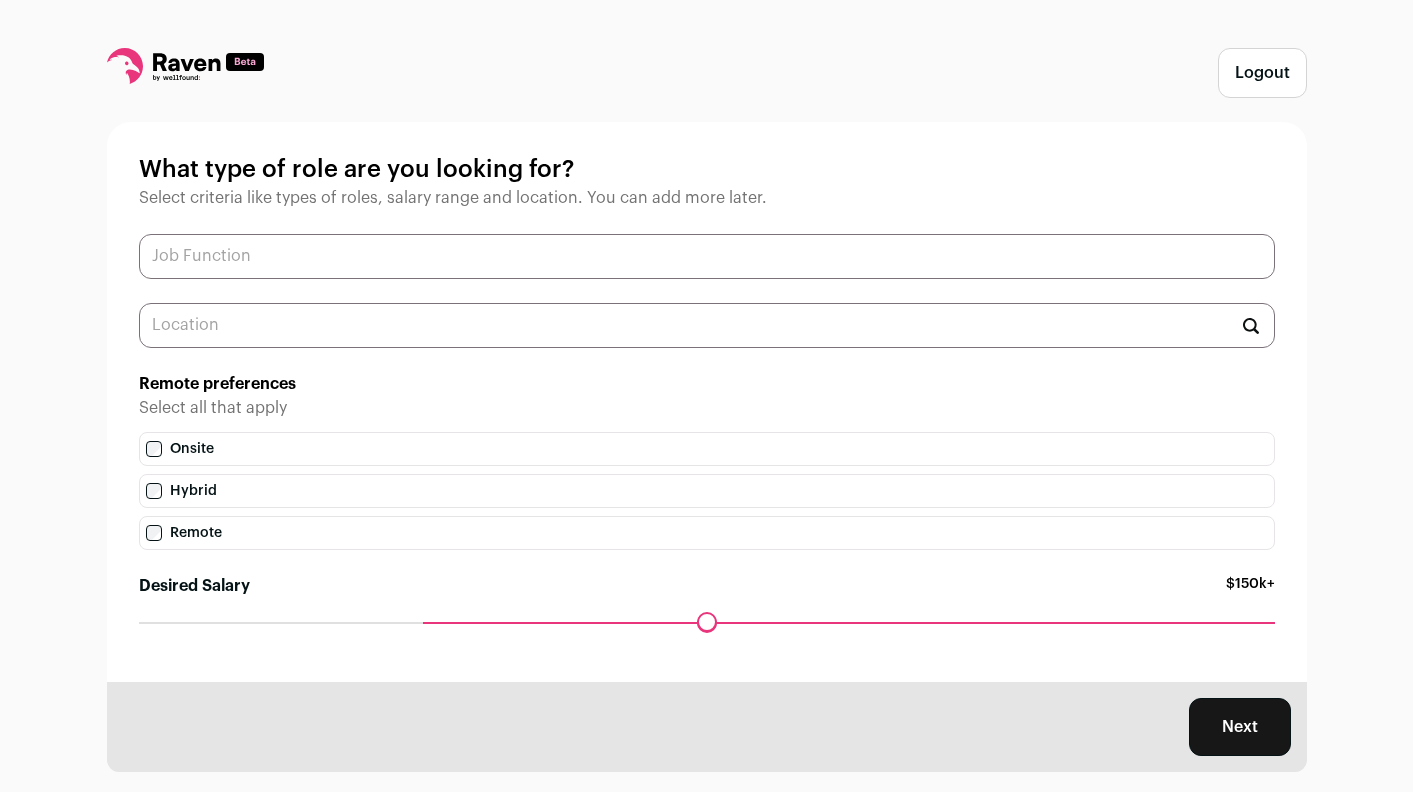 click at bounding box center (707, 256) 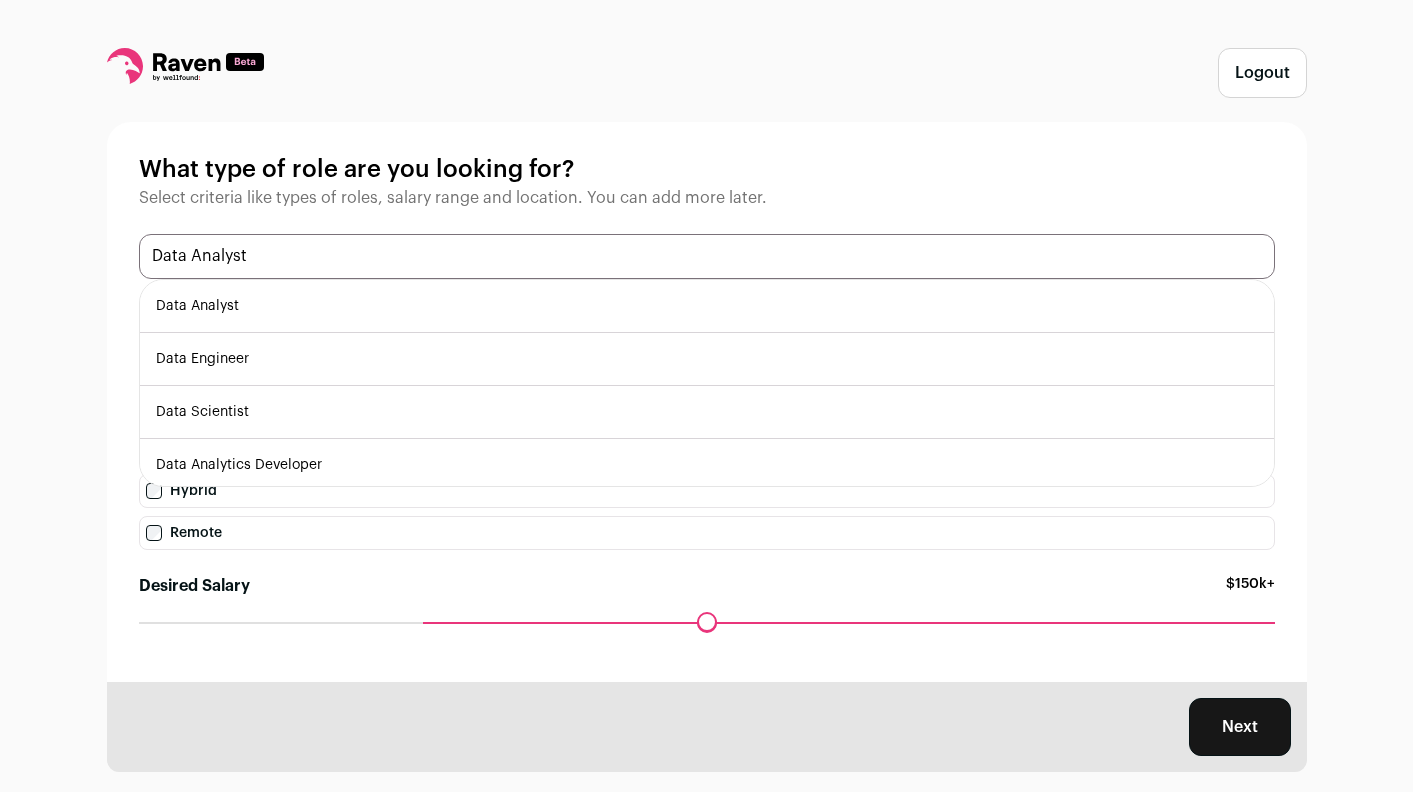 type on "Data Analyst" 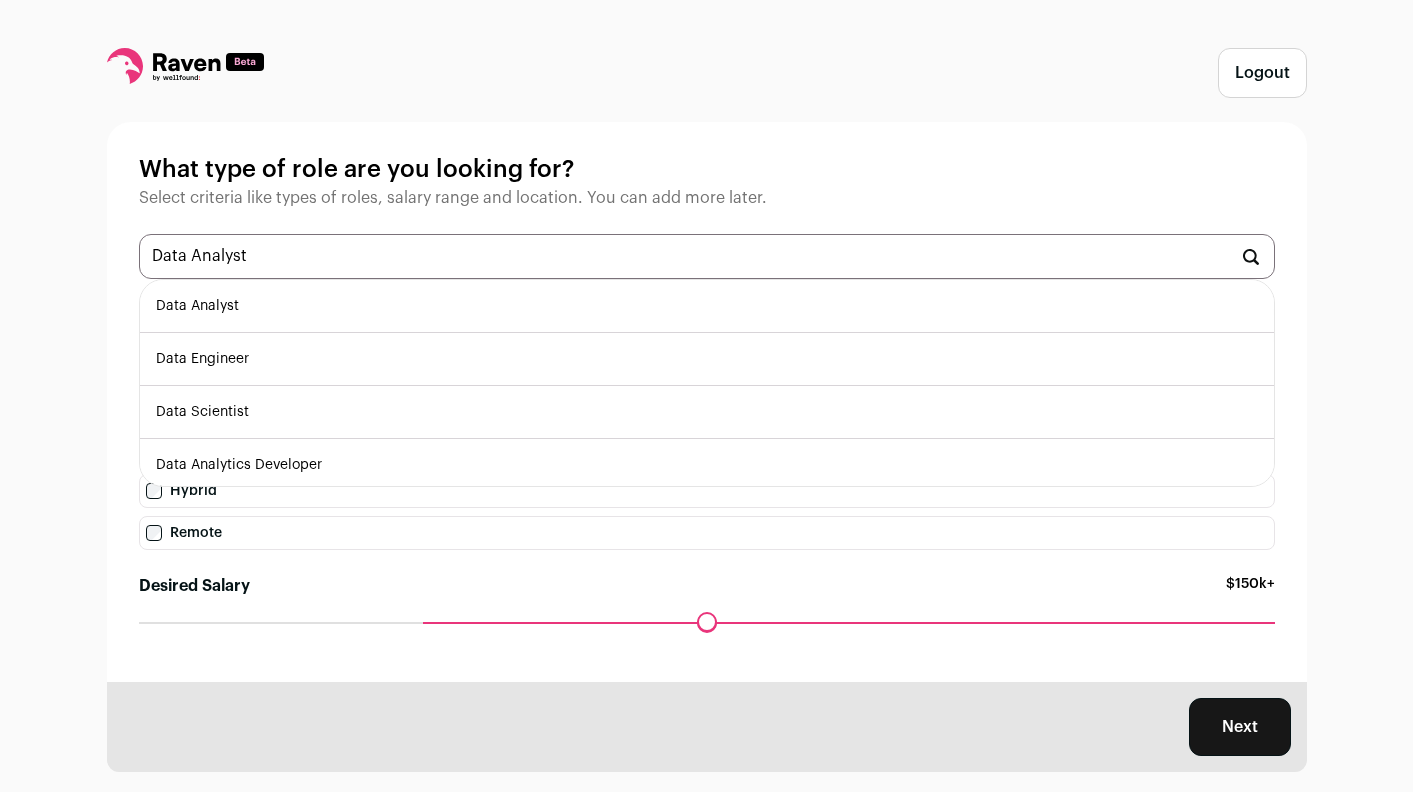 click on "Data Analyst" at bounding box center (707, 306) 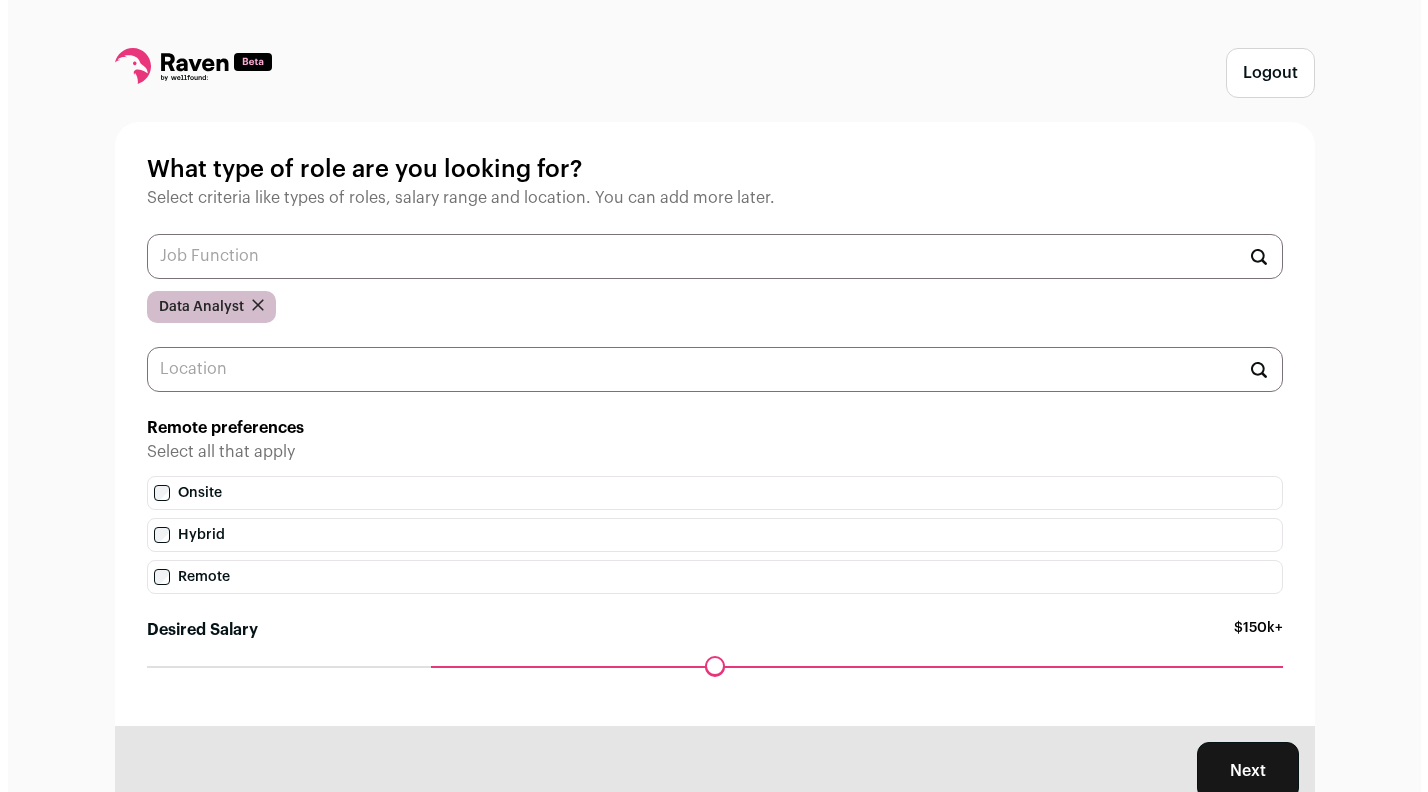 scroll, scrollTop: 0, scrollLeft: 0, axis: both 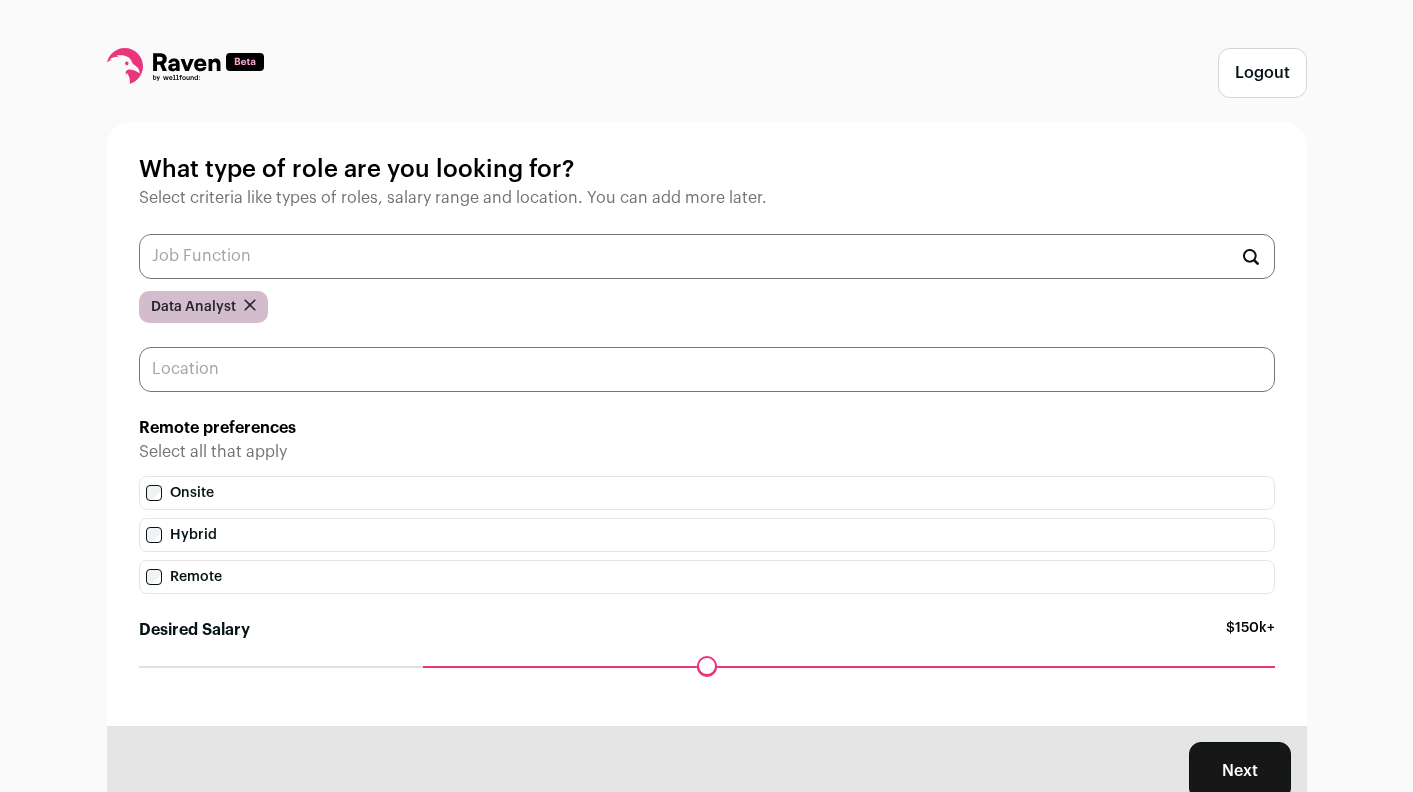 click at bounding box center [707, 369] 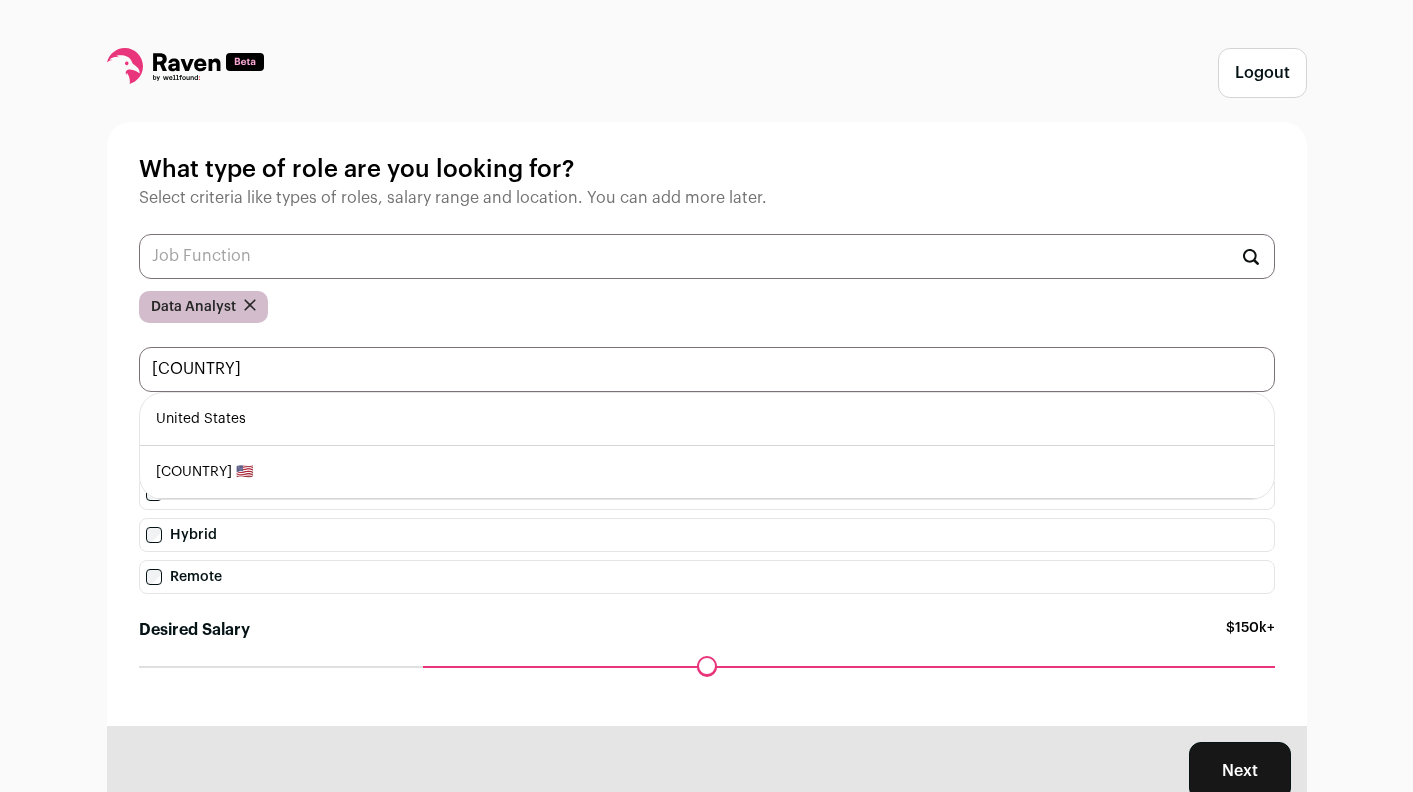 type on "[COUNTRY]" 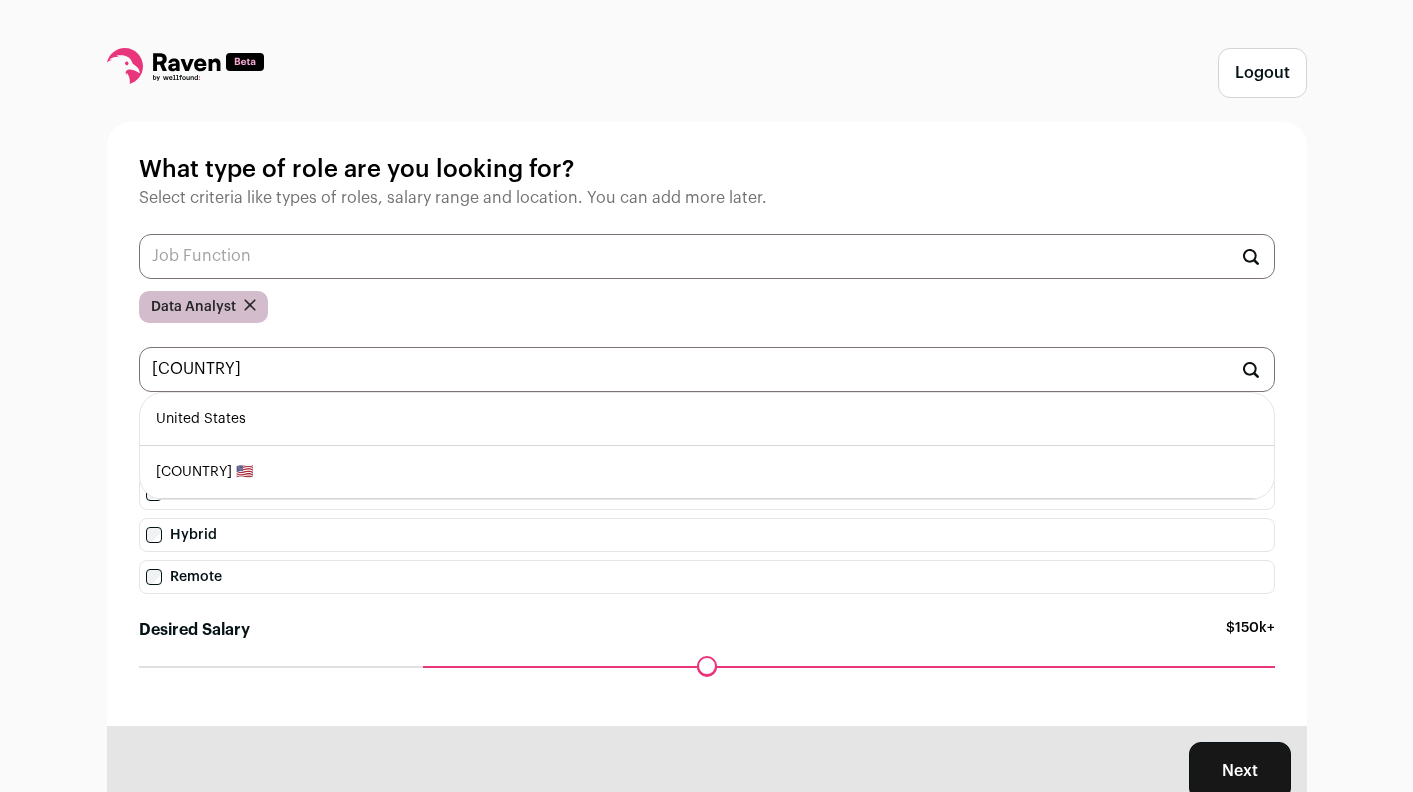 click on "United States" at bounding box center [707, 419] 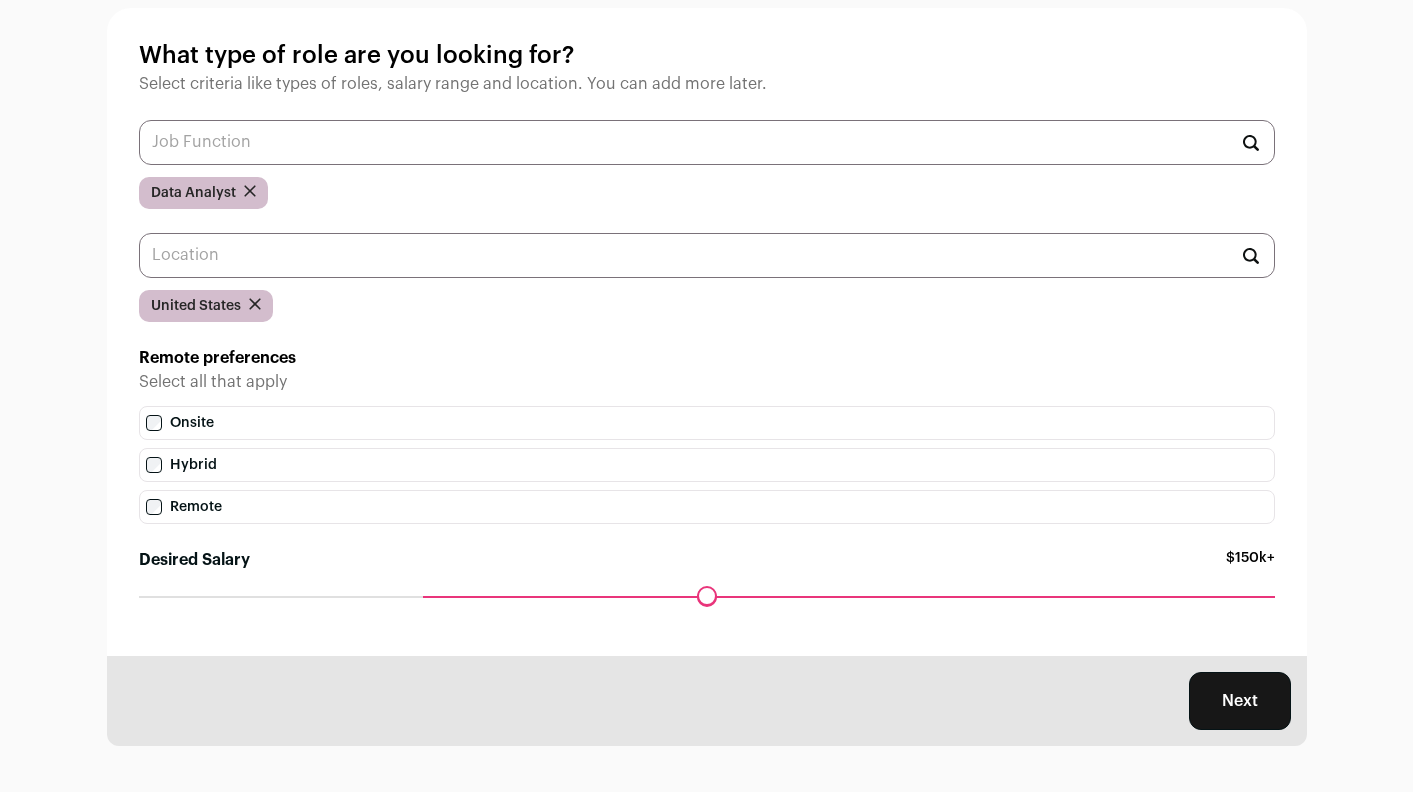 scroll, scrollTop: 122, scrollLeft: 0, axis: vertical 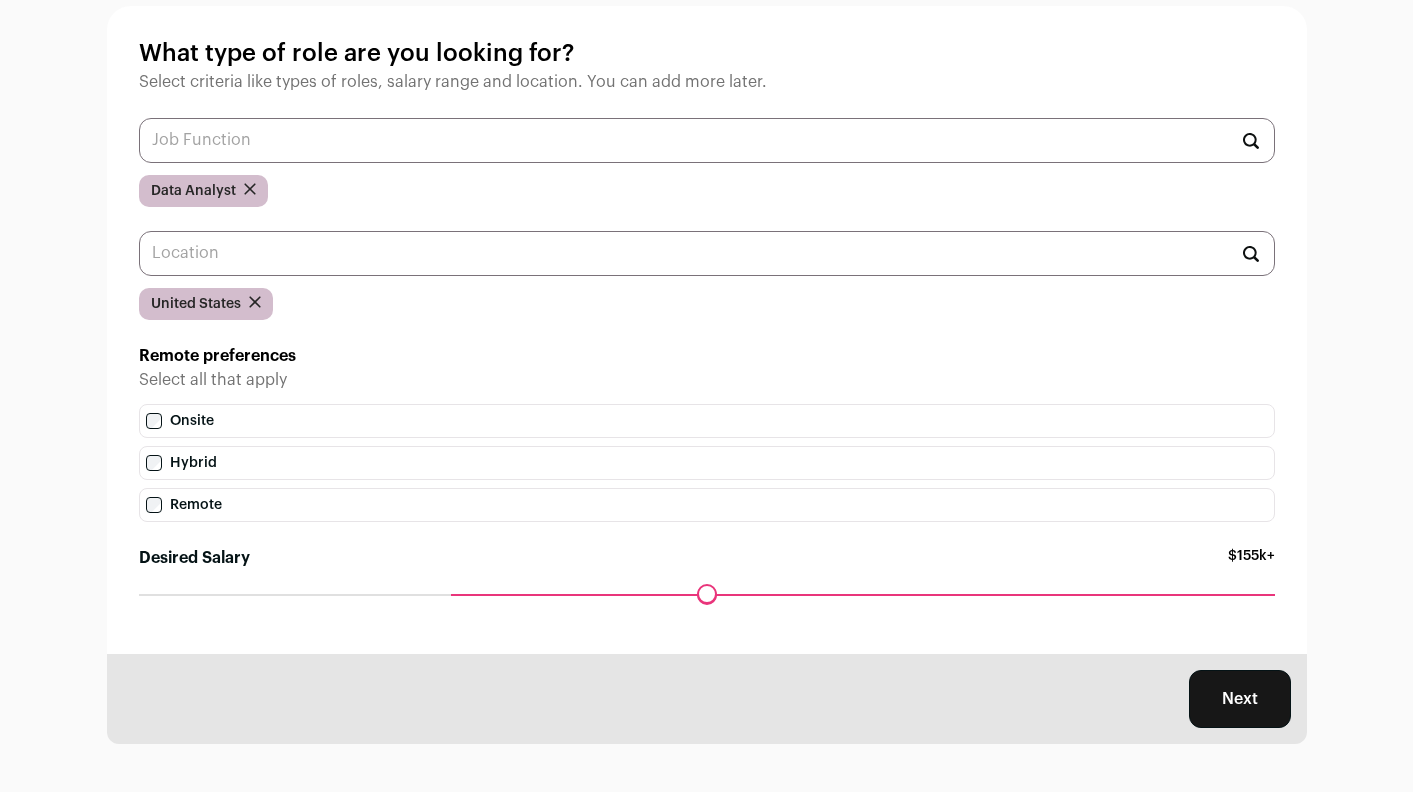 drag, startPoint x: 424, startPoint y: 589, endPoint x: 454, endPoint y: 591, distance: 30.066593 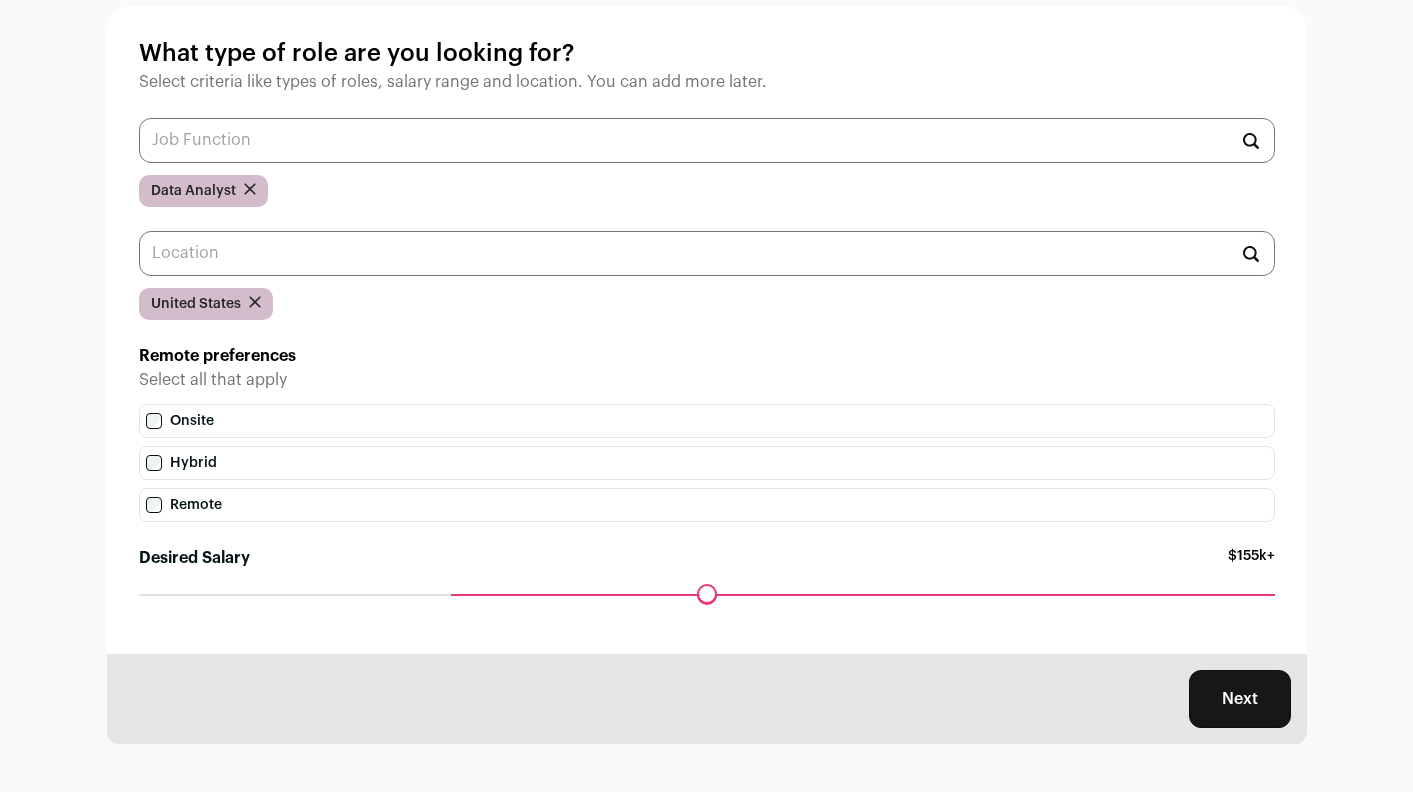 click on "Desired Salary" at bounding box center (707, 594) 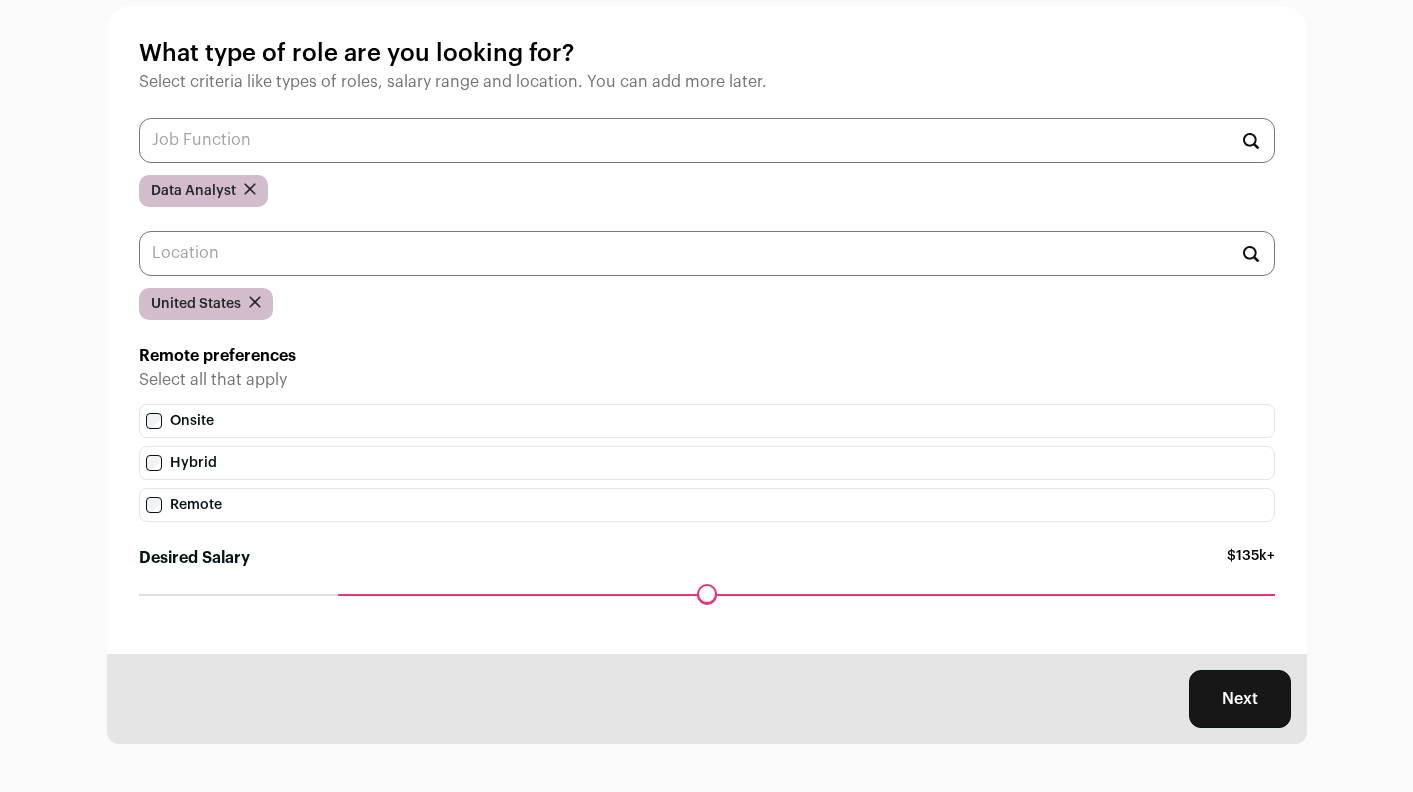 drag, startPoint x: 455, startPoint y: 596, endPoint x: 345, endPoint y: 593, distance: 110.0409 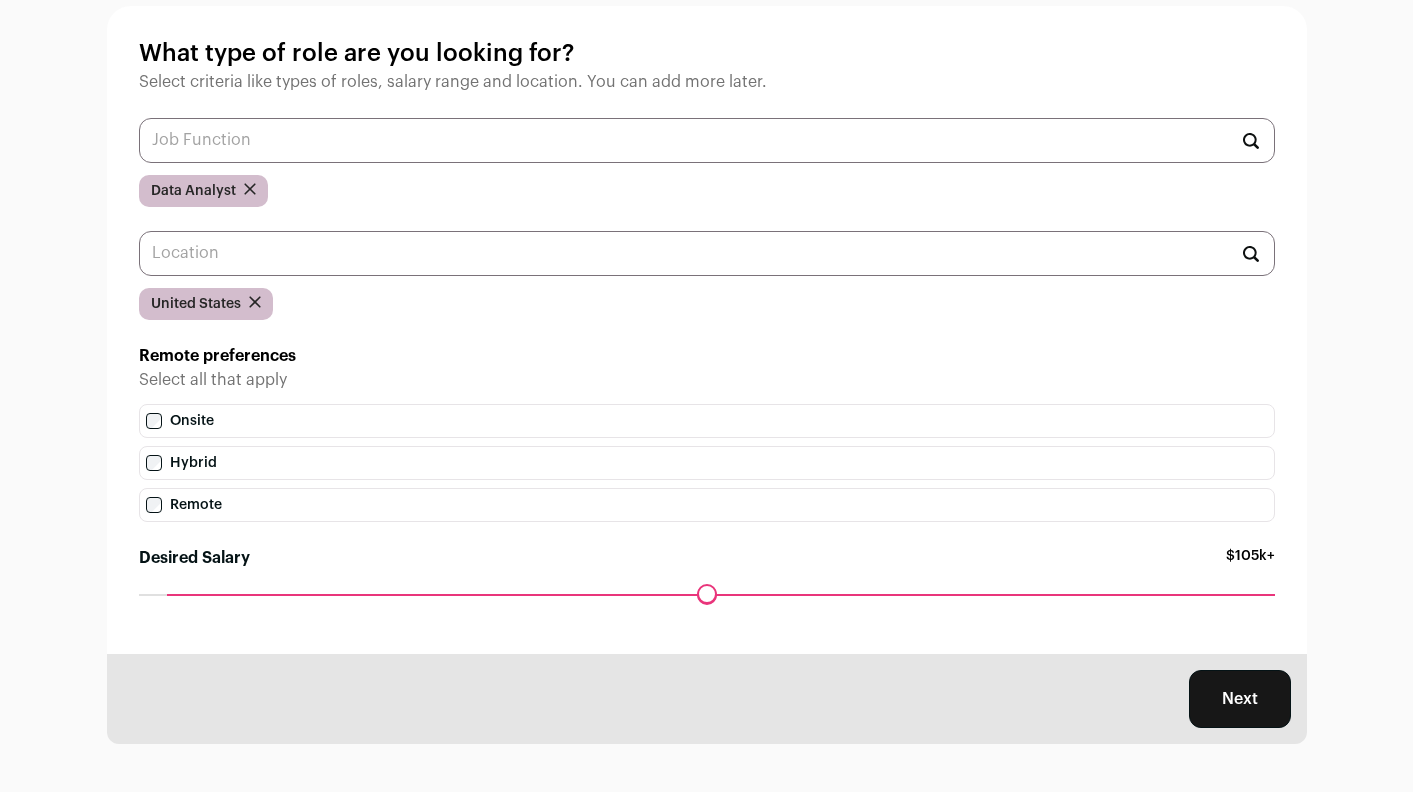 drag, startPoint x: 346, startPoint y: 593, endPoint x: 167, endPoint y: 600, distance: 179.13683 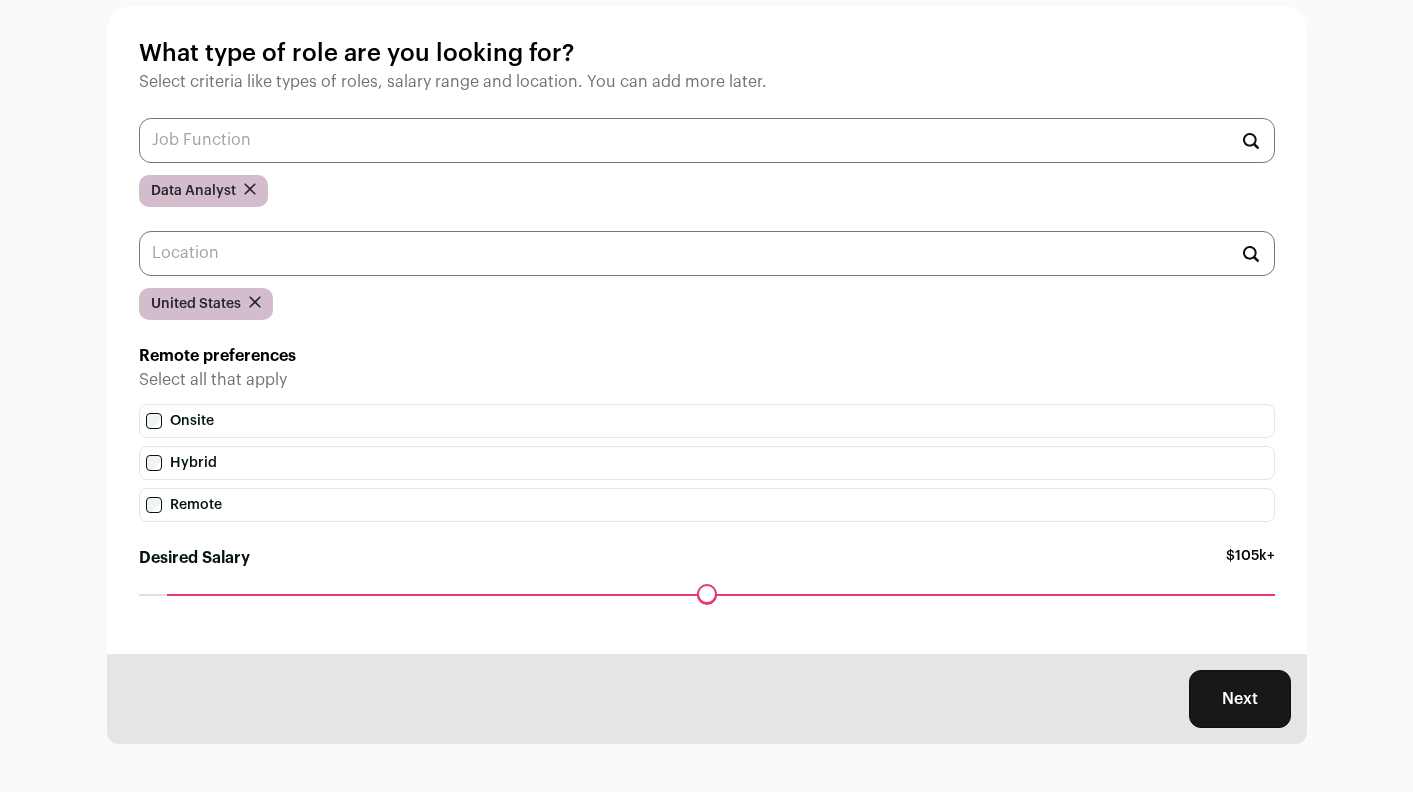click on "Desired Salary" at bounding box center (707, 594) 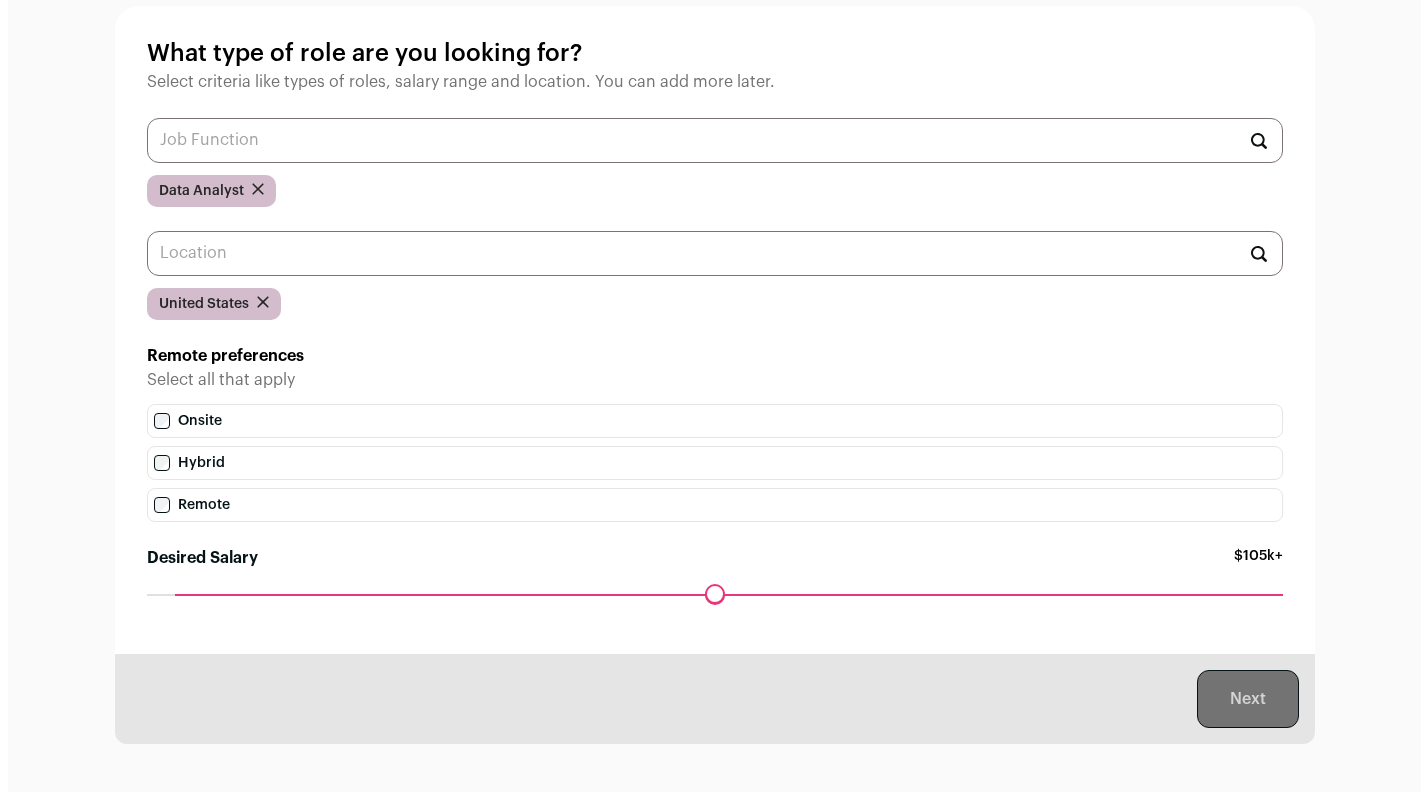 scroll, scrollTop: 0, scrollLeft: 0, axis: both 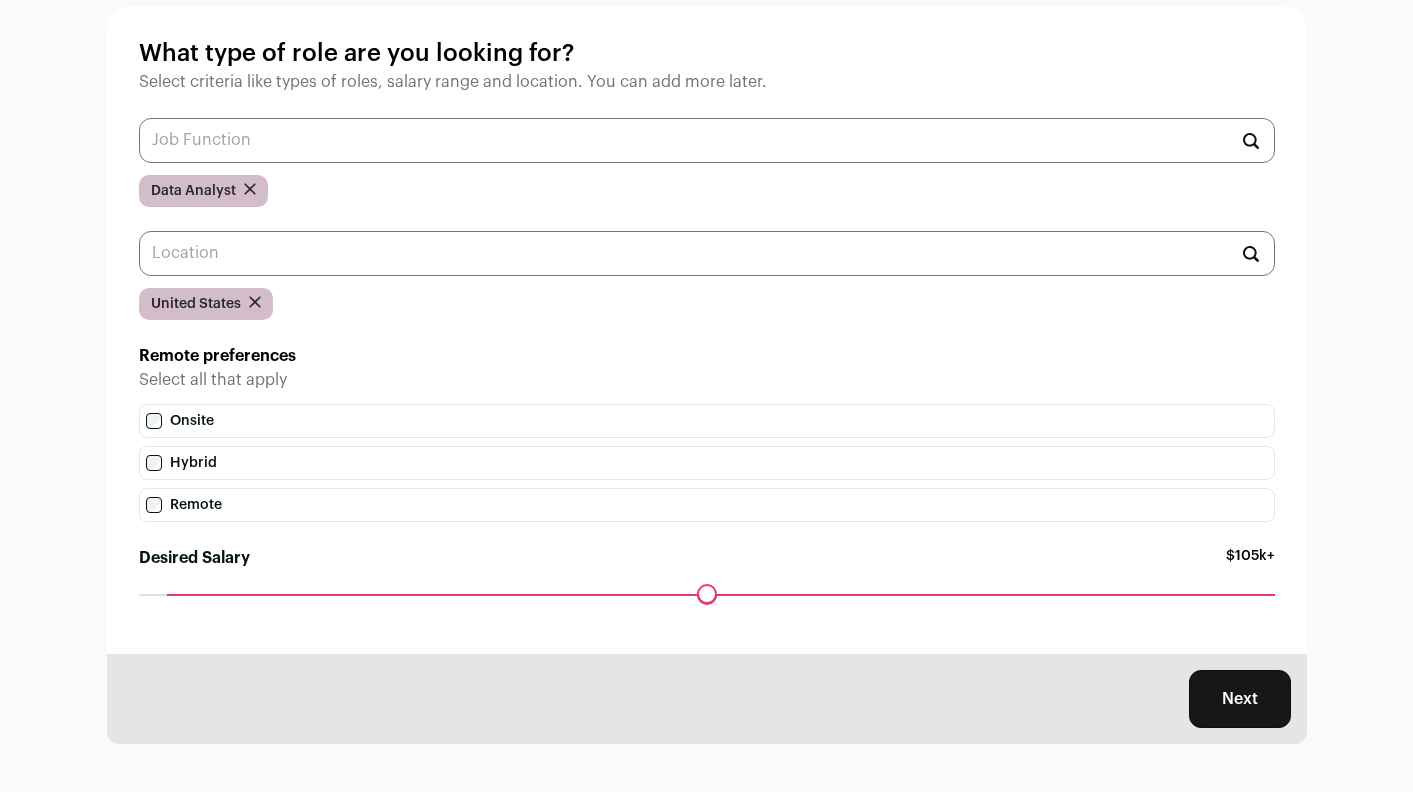 click on "Next" at bounding box center (1240, 699) 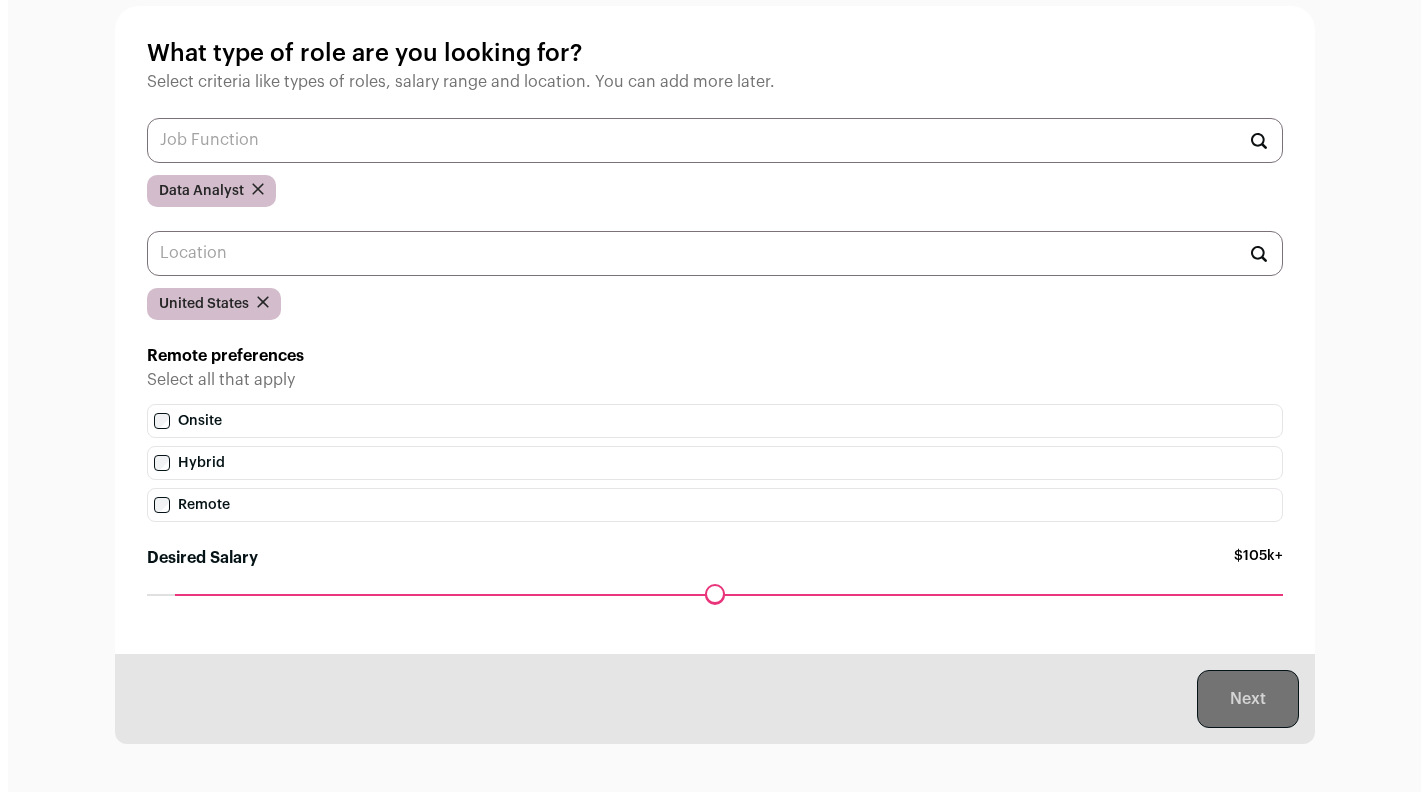 scroll, scrollTop: 0, scrollLeft: 0, axis: both 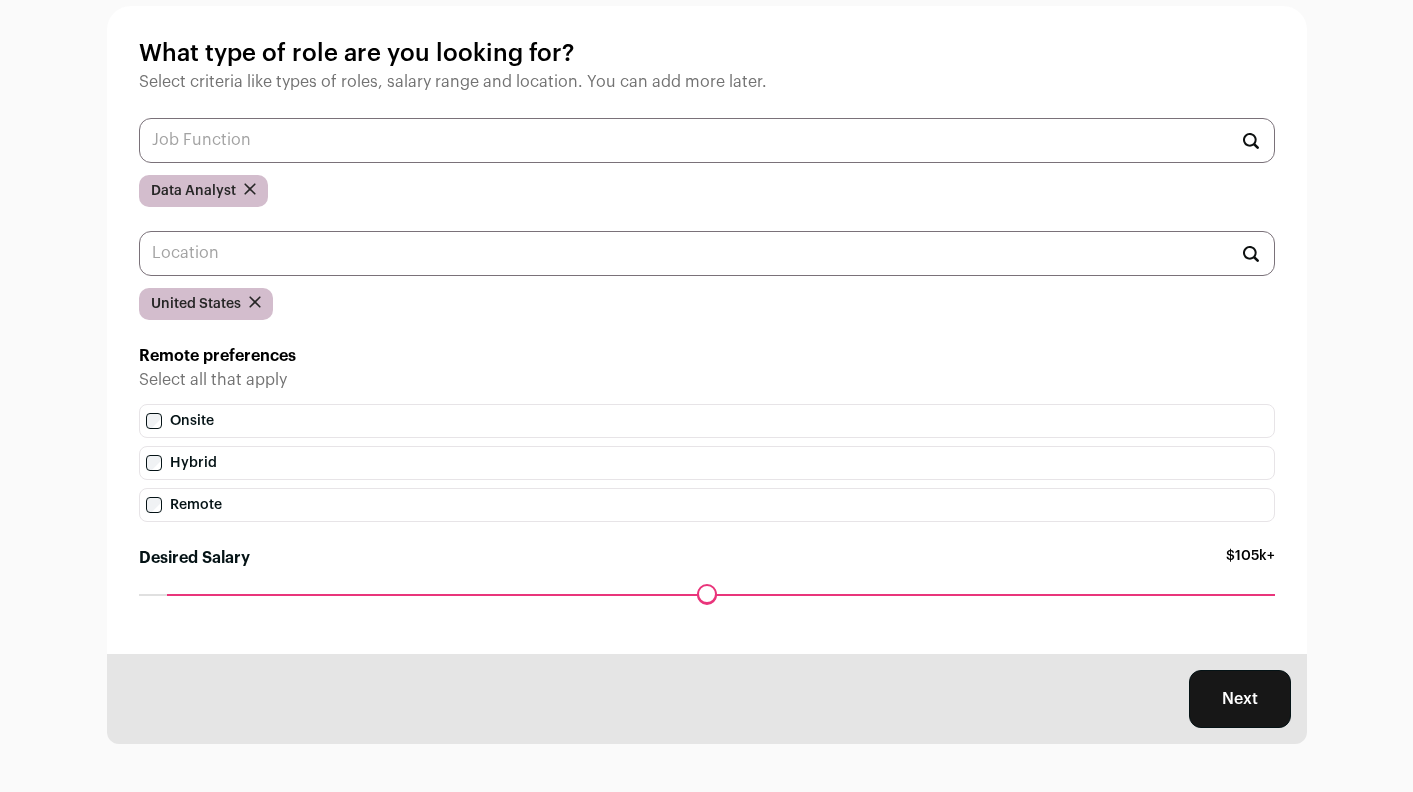 click on "Next" at bounding box center [1240, 699] 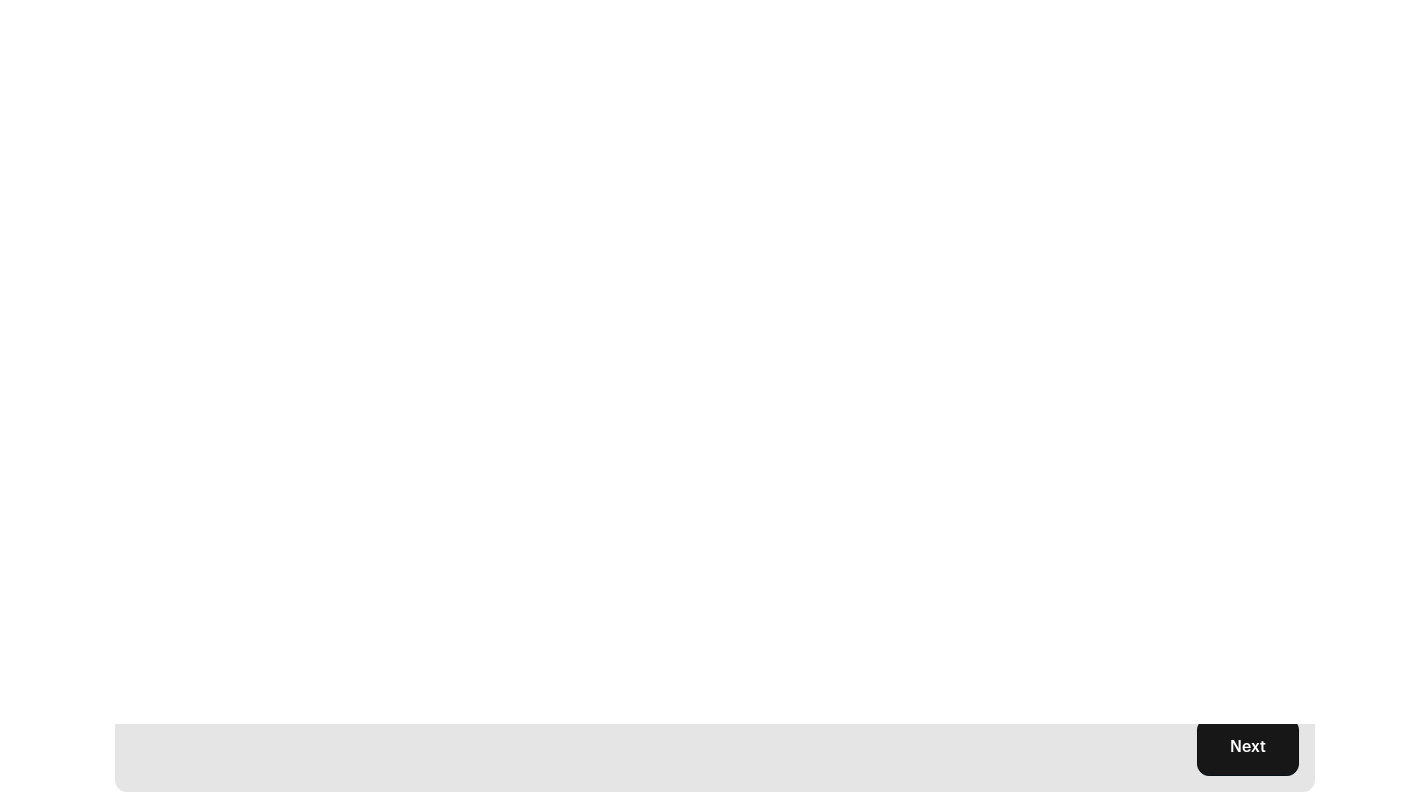 scroll, scrollTop: 0, scrollLeft: 0, axis: both 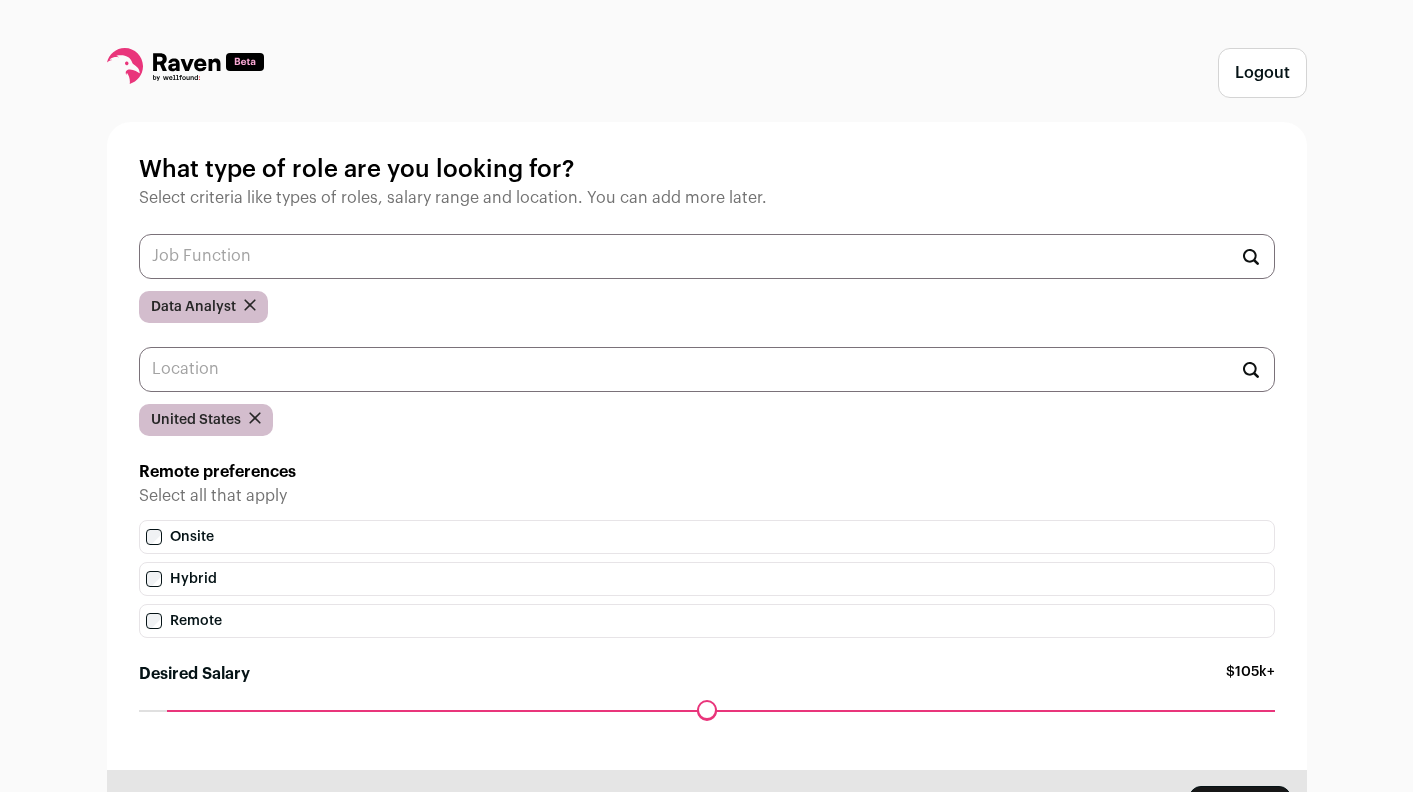 click on "Logout" at bounding box center [1262, 73] 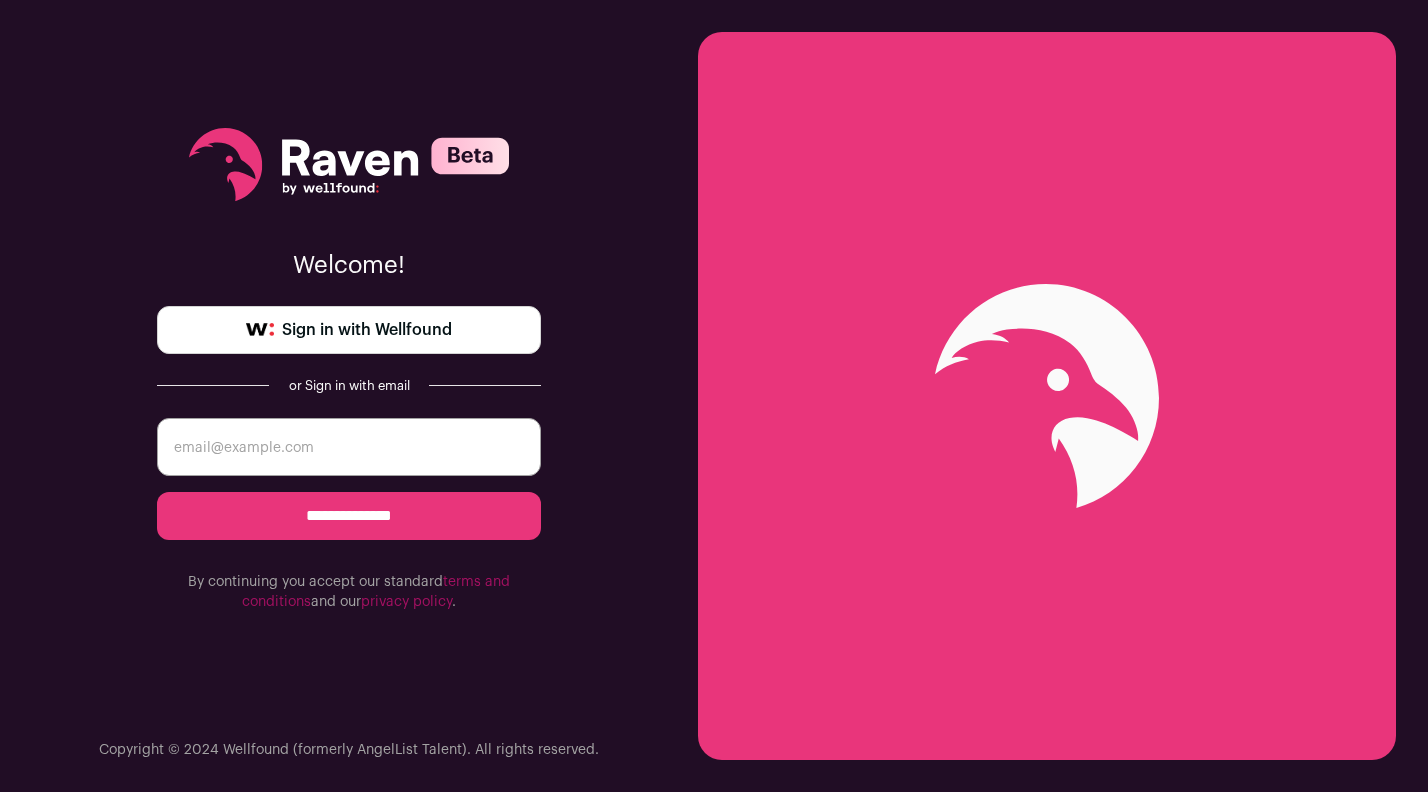 scroll, scrollTop: 0, scrollLeft: 0, axis: both 